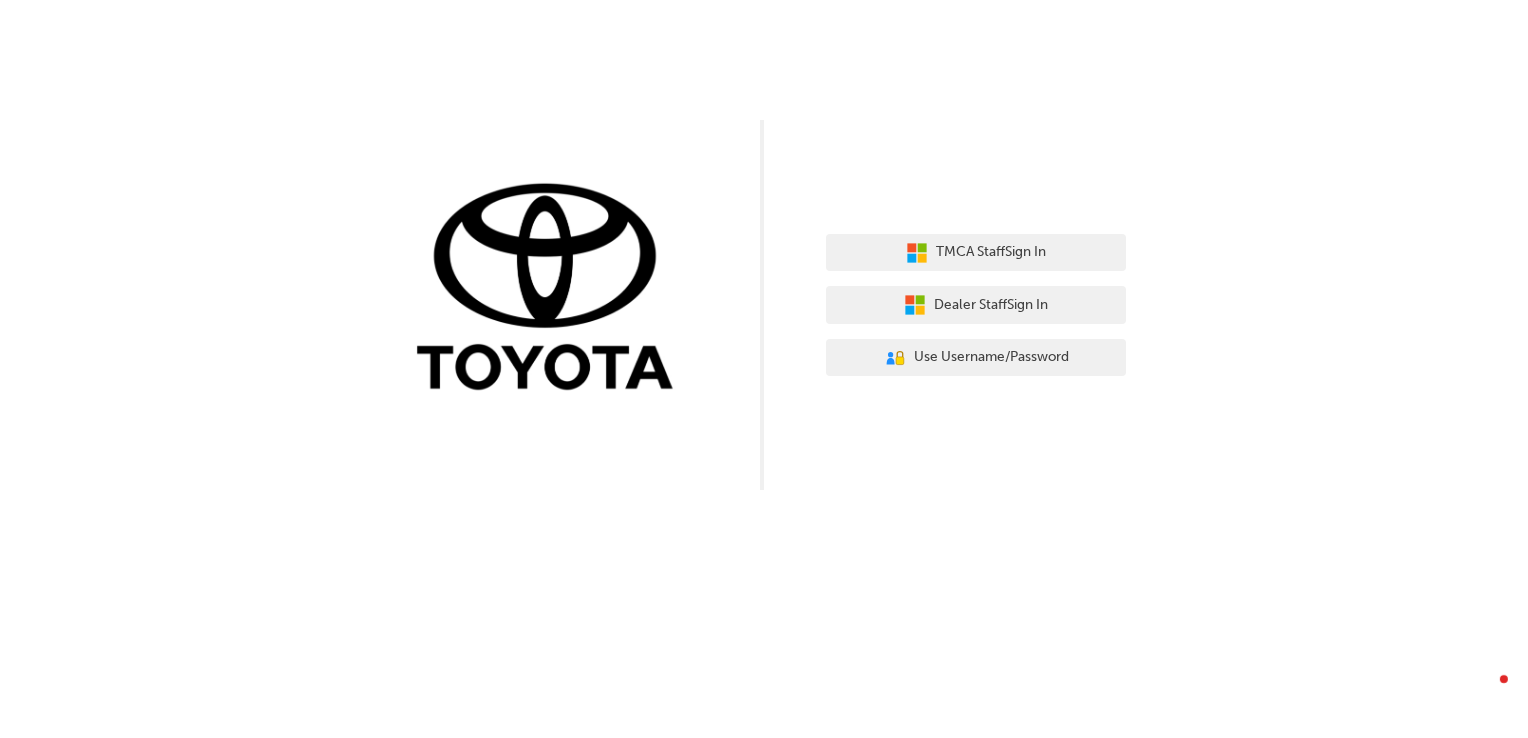 scroll, scrollTop: 0, scrollLeft: 0, axis: both 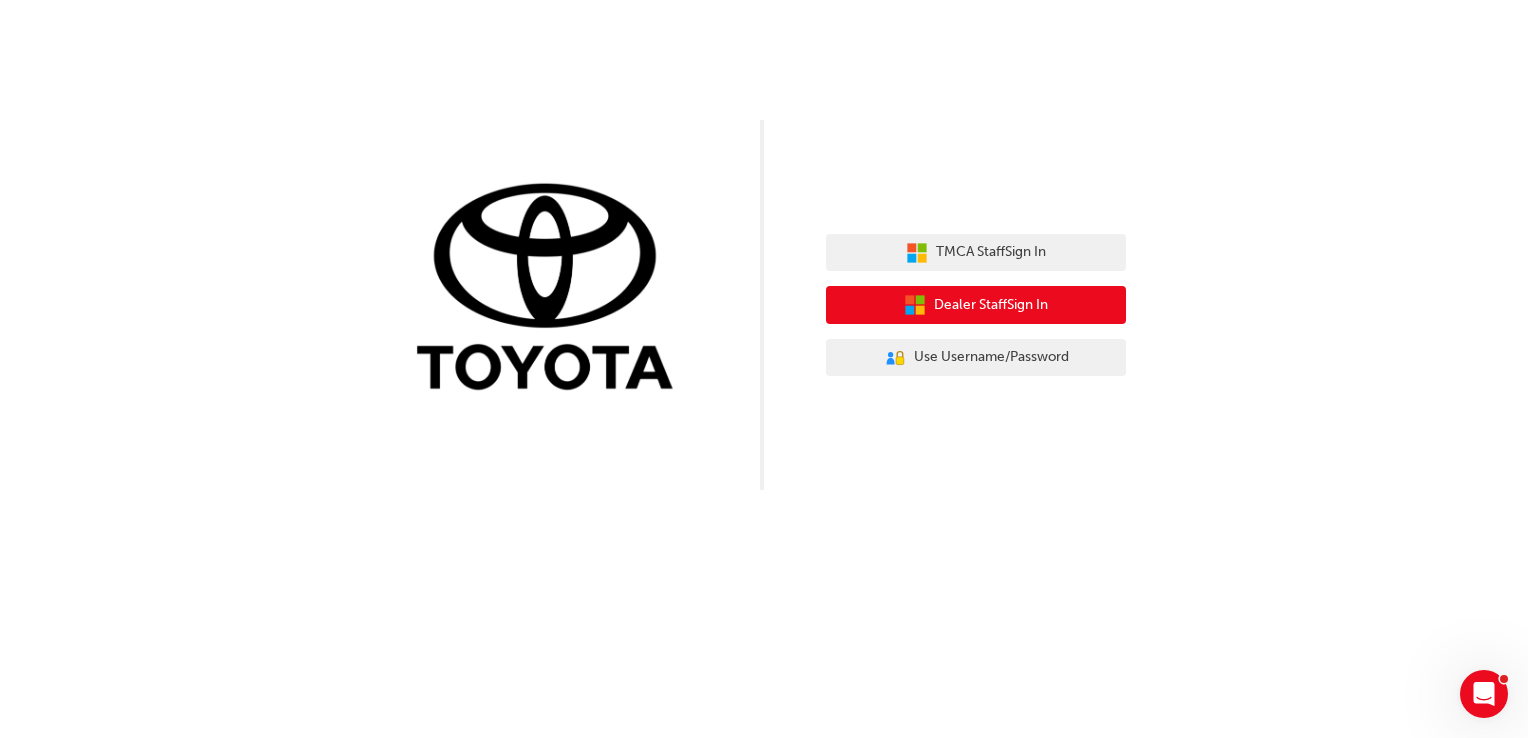 click on "Dealer Staff  Sign In" at bounding box center (991, 305) 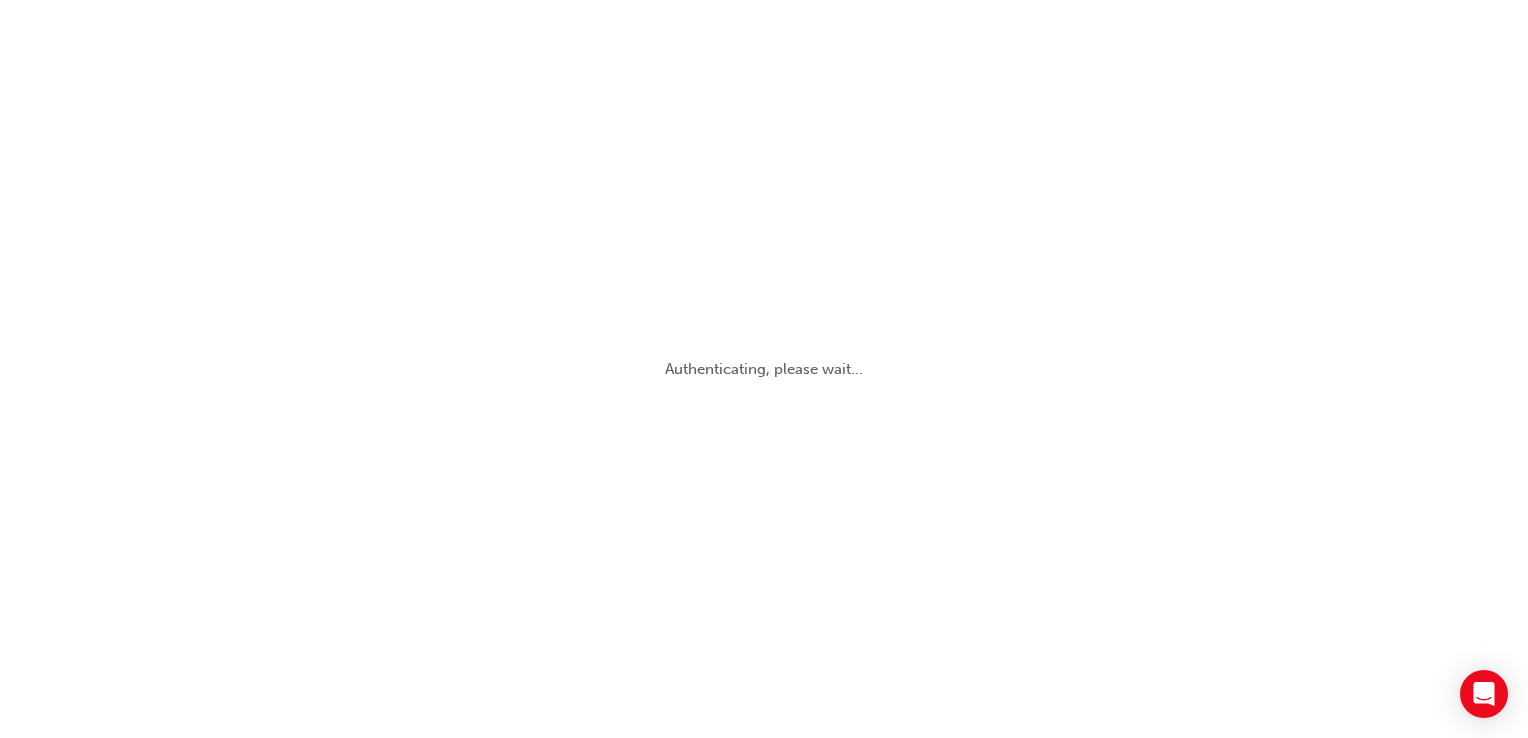 scroll, scrollTop: 0, scrollLeft: 0, axis: both 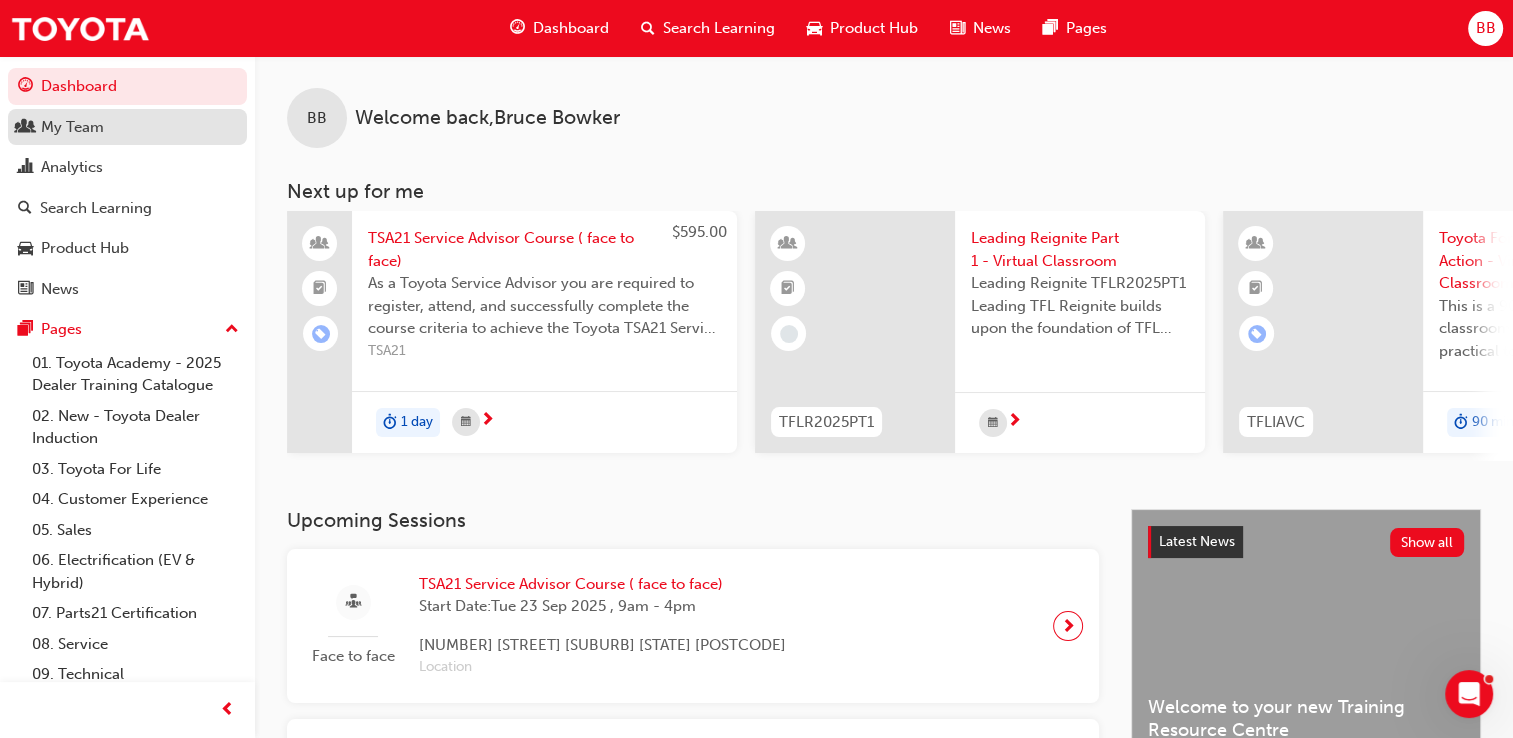 click on "My Team" at bounding box center [72, 127] 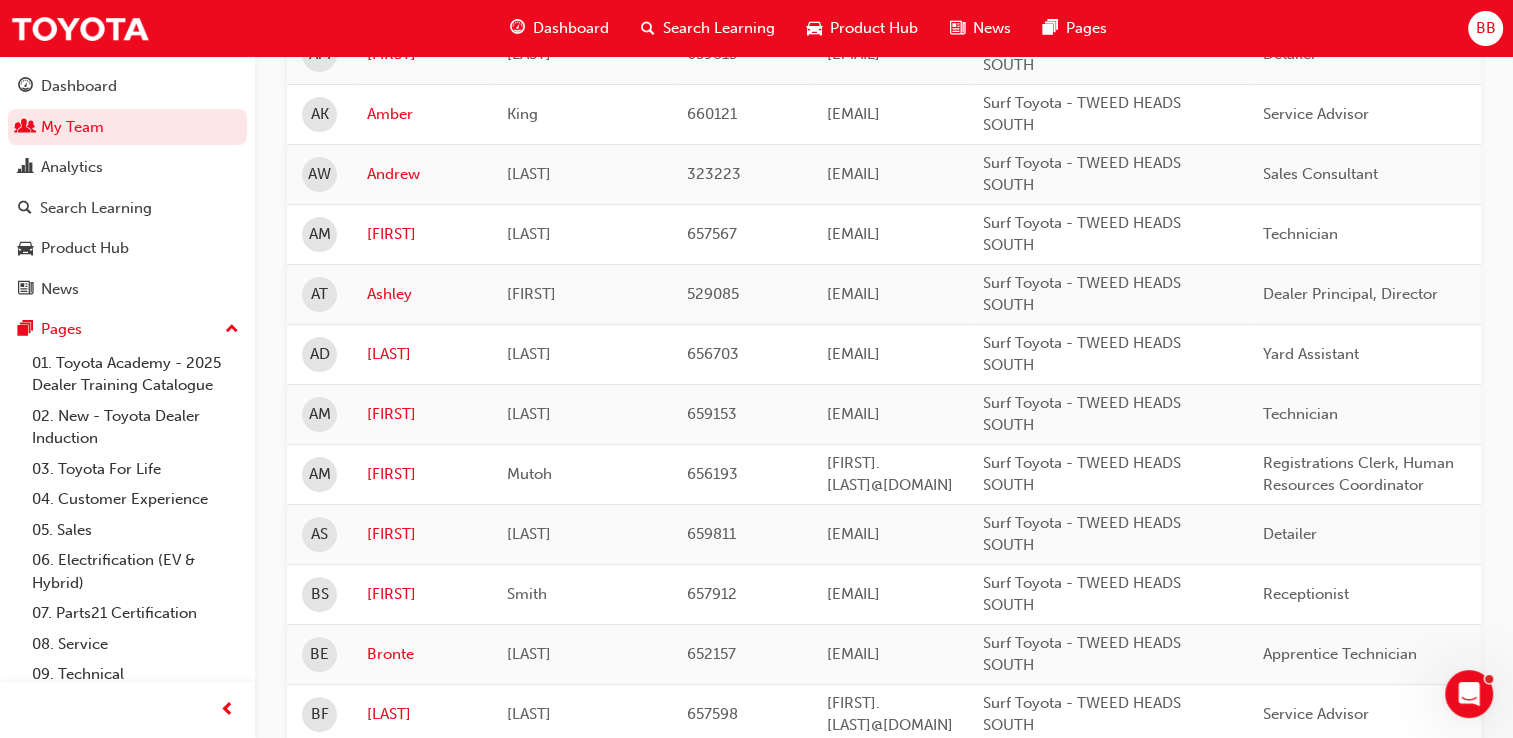 scroll, scrollTop: 546, scrollLeft: 0, axis: vertical 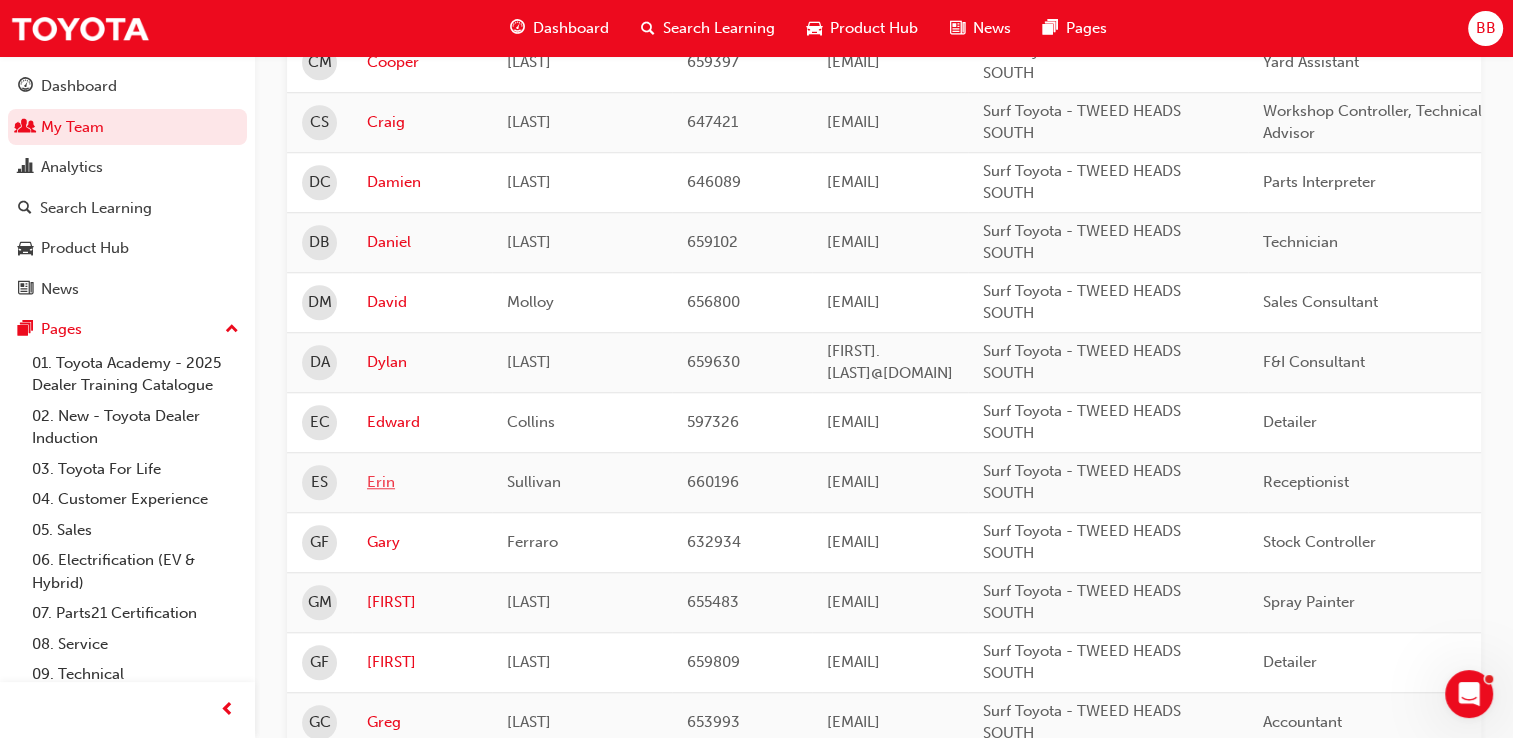 click on "Erin" at bounding box center [422, 482] 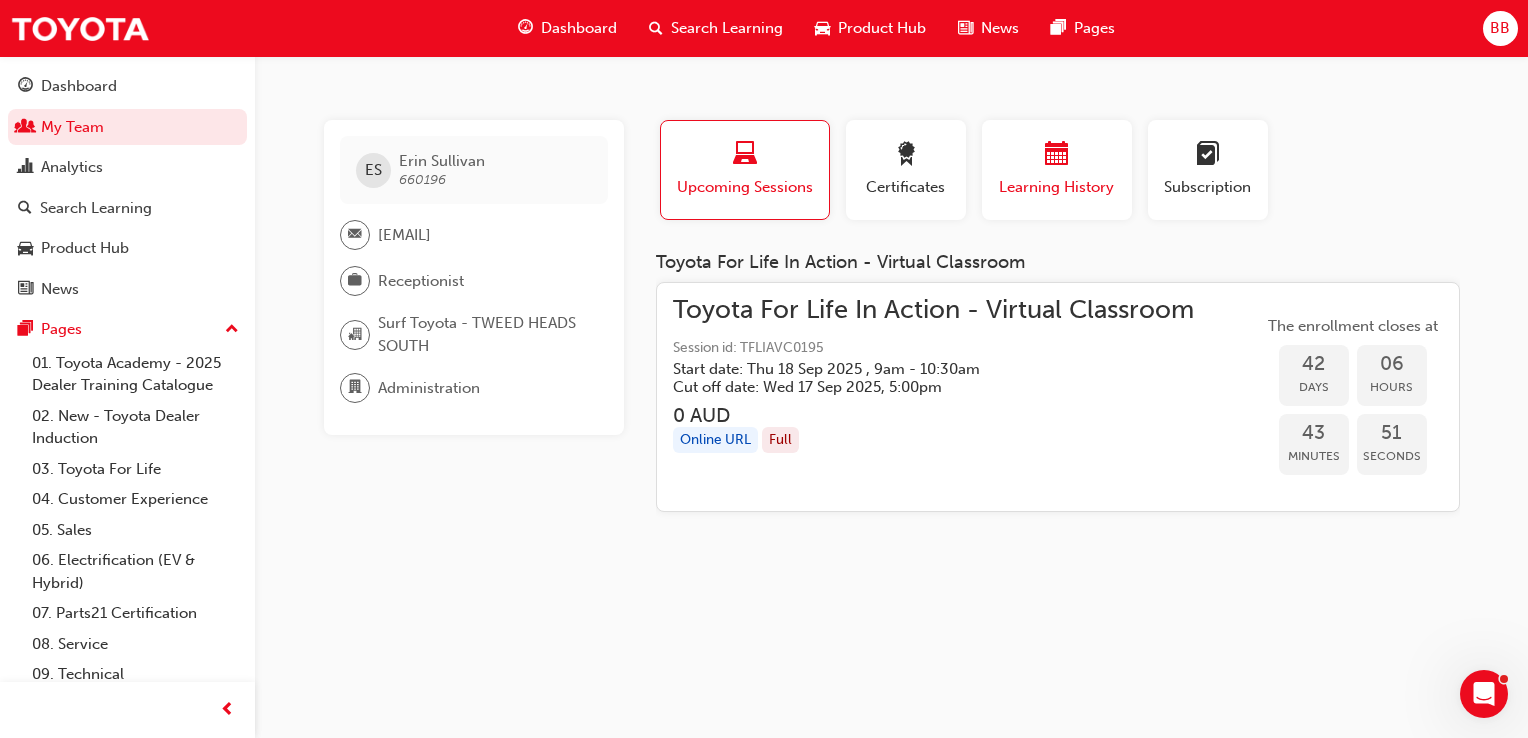 click at bounding box center (1057, 155) 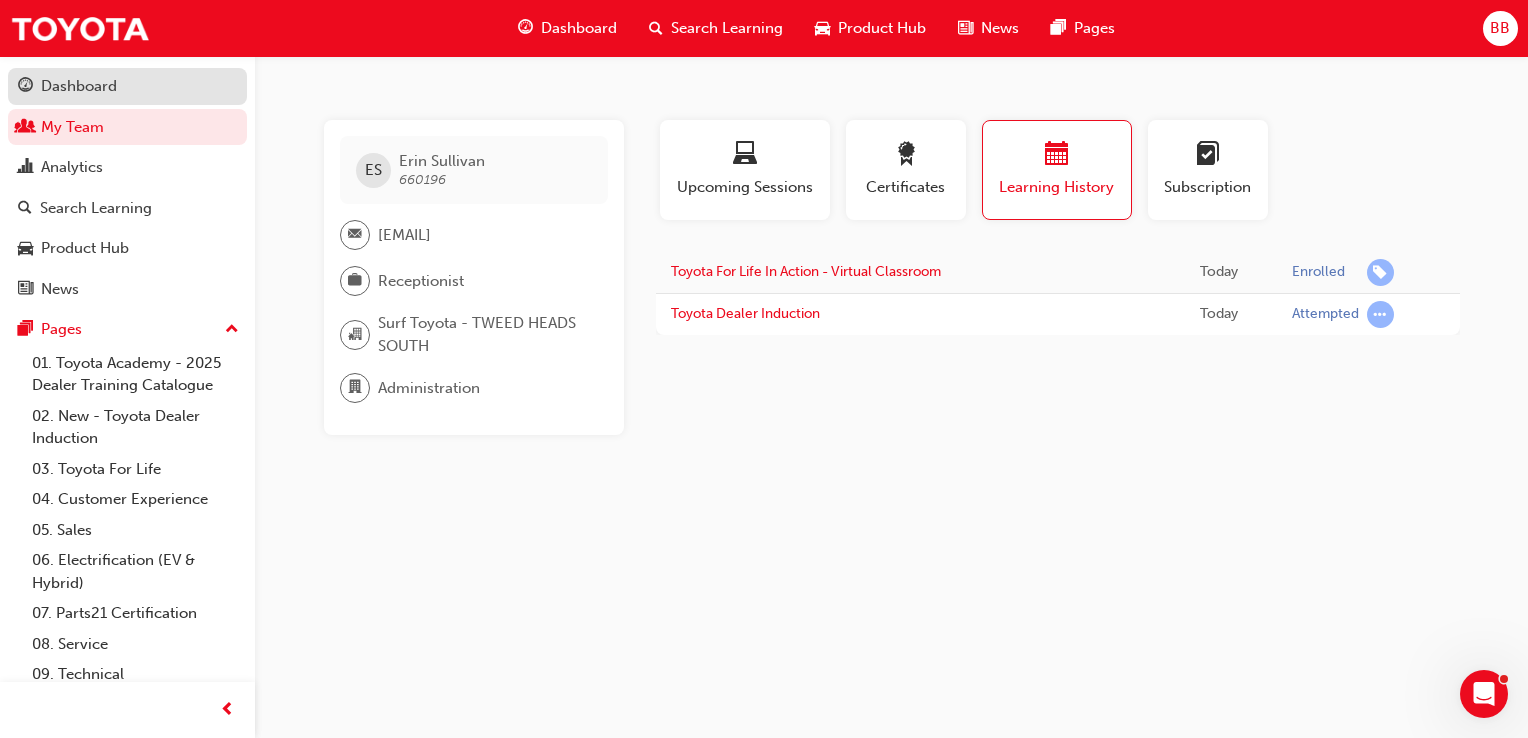 click on "Dashboard" at bounding box center [79, 86] 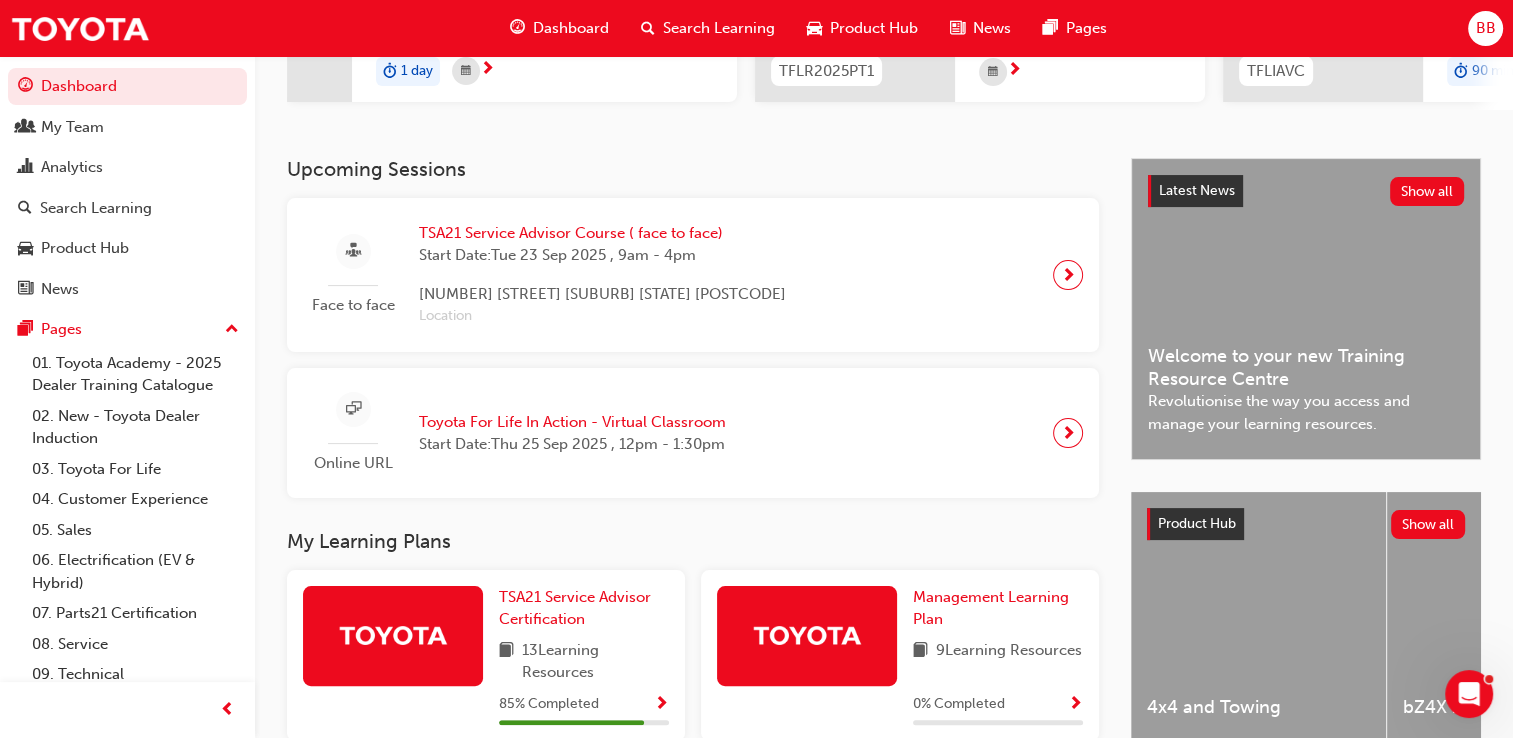 scroll, scrollTop: 440, scrollLeft: 0, axis: vertical 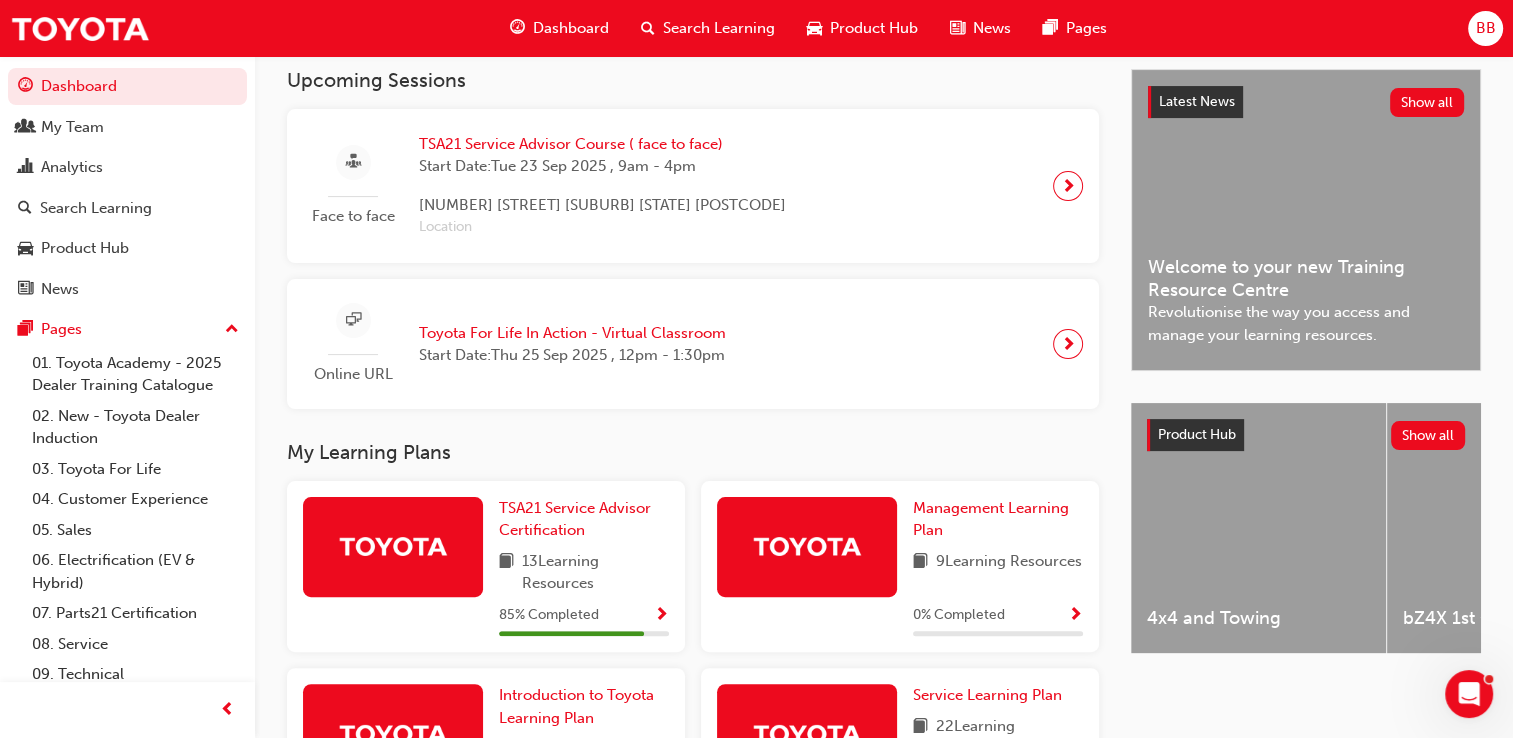 click on "Upcoming Sessions Face to face TSA21 Service Advisor Course ( face to face) Start Date: [DAY] [DATE] , [TIME] [NUMBER] [STREET] [SUBURB] [STATE] [POSTCODE] Location Online URL Toyota For Life In Action - Virtual Classroom Start Date: [DAY] [DATE] , [TIME] My Learning Plans TSA21 Service Advisor Certification 13 Learning Resources 85 % Completed Management Learning Plan 9 Learning Resources 0 % Completed Introduction to Toyota Learning Plan 8 Learning Resources 75 % Completed Service Learning Plan 22 Learning Resources 68 % Completed Latest News Show all Welcome to your new Training Resource Centre Revolutionise the way you access and manage your learning resources. Product Hub Show all 4x4 and Towing bZ4X 1st Generation C-HR 2nd Generation Camry 9th Generation Coaster 4th Generation Connected Services Corolla Cross Corolla Hatch 12th Generation Corolla Sedan 12th Generation Electrification Technology Fortuner 2nd Generation Facelift GR Supra GR Yaris 1st Generation GR86 Granvia LandCruiser 70" at bounding box center [884, 468] 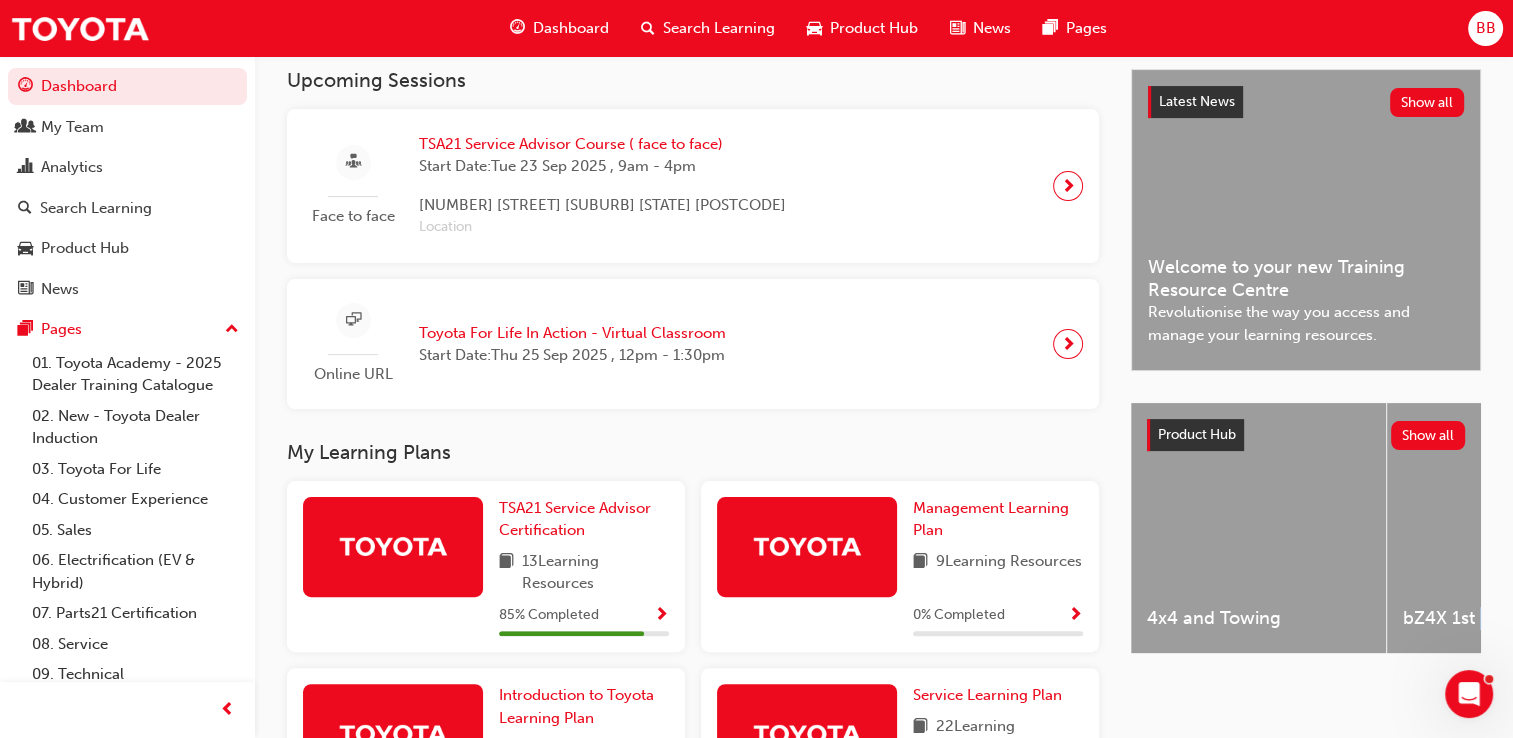 click on "Upcoming Sessions Face to face TSA21 Service Advisor Course ( face to face) Start Date: [DAY] [DATE] , [TIME] [NUMBER] [STREET] [SUBURB] [STATE] [POSTCODE] Location Online URL Toyota For Life In Action - Virtual Classroom Start Date: [DAY] [DATE] , [TIME] My Learning Plans TSA21 Service Advisor Certification 13 Learning Resources 85 % Completed Management Learning Plan 9 Learning Resources 0 % Completed Introduction to Toyota Learning Plan 8 Learning Resources 75 % Completed Service Learning Plan 22 Learning Resources 68 % Completed Latest News Show all Welcome to your new Training Resource Centre Revolutionise the way you access and manage your learning resources. Product Hub Show all 4x4 and Towing bZ4X 1st Generation C-HR 2nd Generation Camry 9th Generation Coaster 4th Generation Connected Services Corolla Cross Corolla Hatch 12th Generation Corolla Sedan 12th Generation Electrification Technology Fortuner 2nd Generation Facelift GR Supra GR Yaris 1st Generation GR86 Granvia LandCruiser 70" at bounding box center [884, 468] 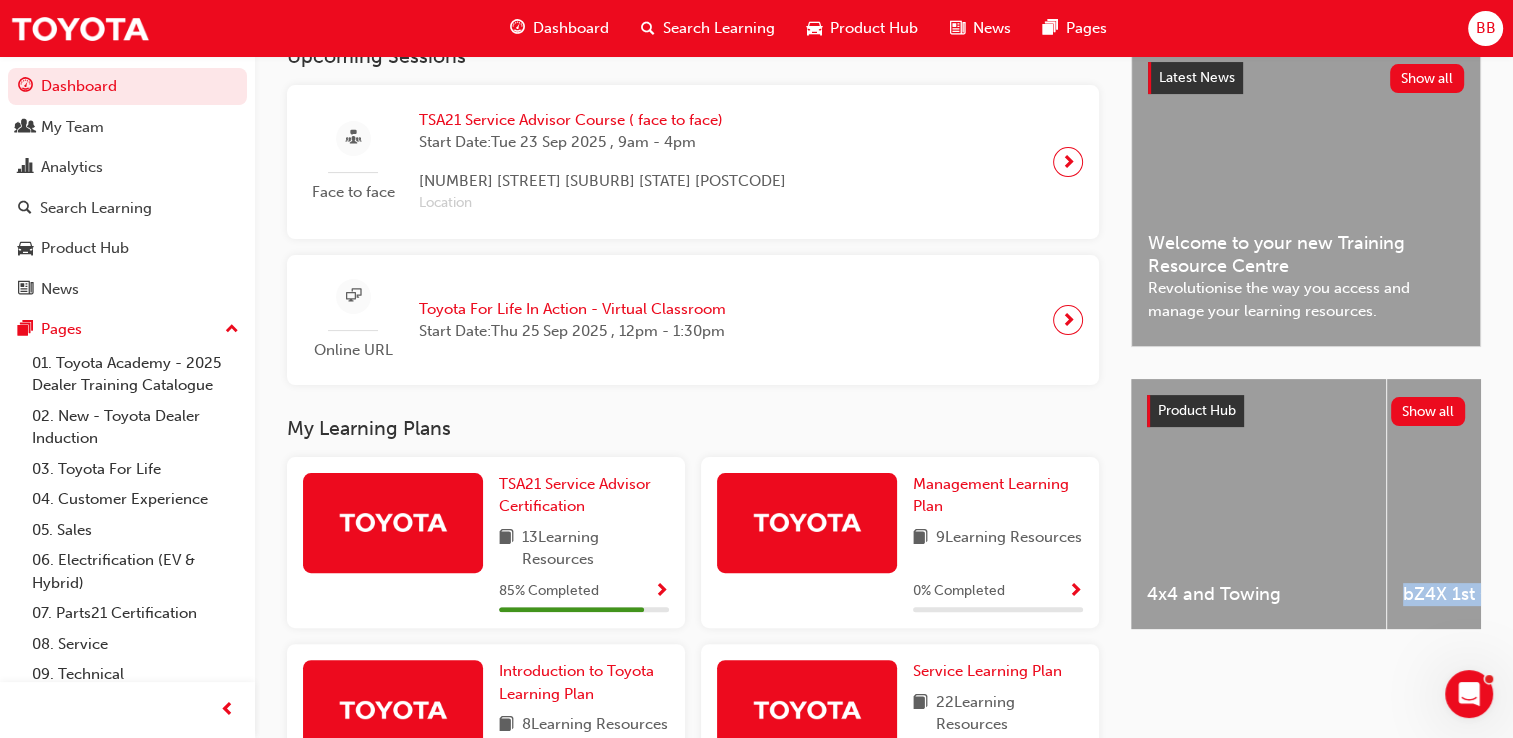 click on "Upcoming Sessions Face to face TSA21 Service Advisor Course ( face to face) Start Date: [DAY] [DATE] , [TIME] [NUMBER] [STREET] [SUBURB] [STATE] [POSTCODE] Location Online URL Toyota For Life In Action - Virtual Classroom Start Date: [DAY] [DATE] , [TIME] My Learning Plans TSA21 Service Advisor Certification 13 Learning Resources 85 % Completed Management Learning Plan 9 Learning Resources 0 % Completed Introduction to Toyota Learning Plan 8 Learning Resources 75 % Completed Service Learning Plan 22 Learning Resources 68 % Completed Latest News Show all Welcome to your new Training Resource Centre Revolutionise the way you access and manage your learning resources. Product Hub Show all 4x4 and Towing bZ4X 1st Generation C-HR 2nd Generation Camry 9th Generation Coaster 4th Generation Connected Services Corolla Cross Corolla Hatch 12th Generation Corolla Sedan 12th Generation Electrification Technology Fortuner 2nd Generation Facelift GR Supra GR Yaris 1st Generation GR86 Granvia LandCruiser 70" at bounding box center [884, 444] 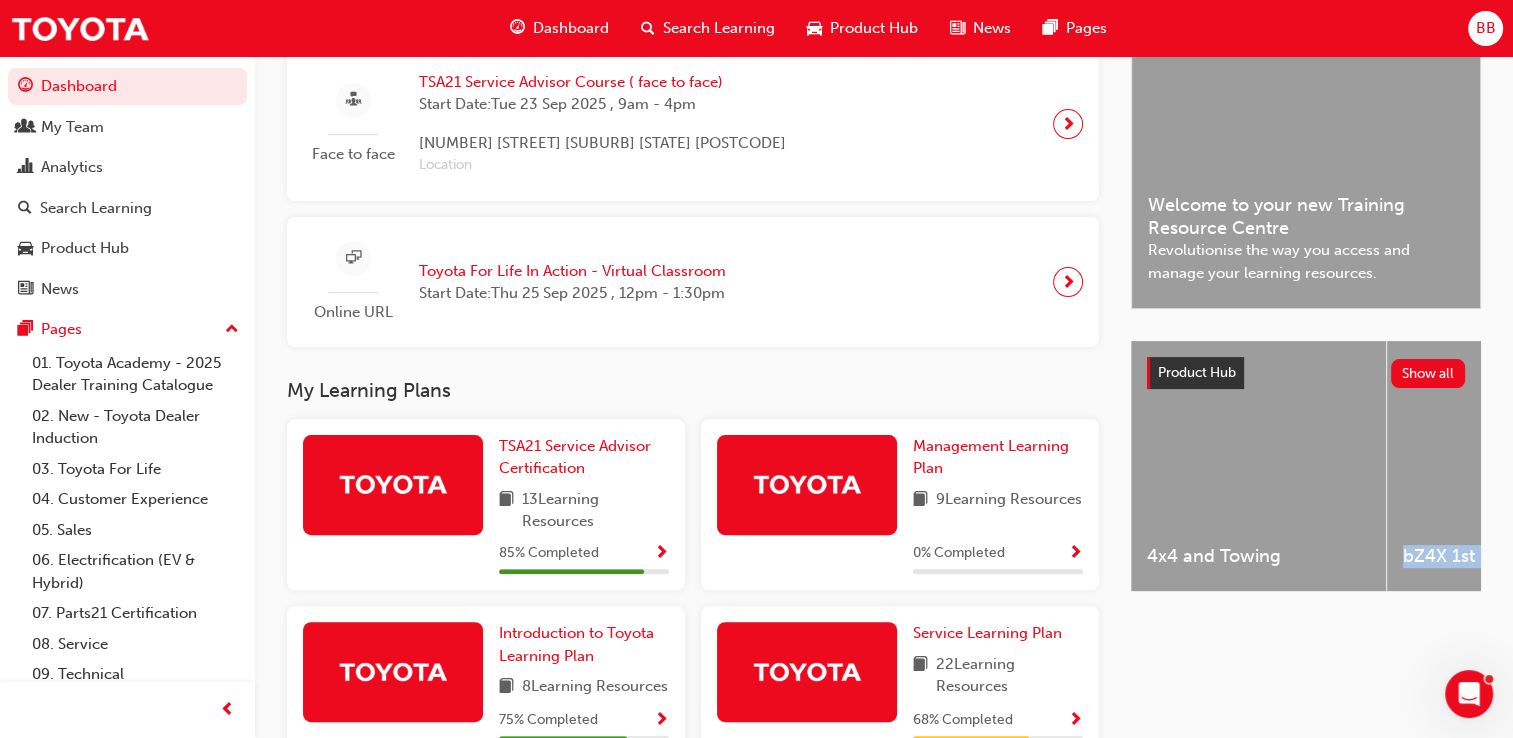click on "Upcoming Sessions Face to face TSA21 Service Advisor Course ( face to face) Start Date: [DAY] [DATE] , [TIME] [NUMBER] [STREET] [SUBURB] [STATE] [POSTCODE] Location Online URL Toyota For Life In Action - Virtual Classroom Start Date: [DAY] [DATE] , [TIME] My Learning Plans TSA21 Service Advisor Certification 13 Learning Resources 85 % Completed Management Learning Plan 9 Learning Resources 0 % Completed Introduction to Toyota Learning Plan 8 Learning Resources 75 % Completed Service Learning Plan 22 Learning Resources 68 % Completed Latest News Show all Welcome to your new Training Resource Centre Revolutionise the way you access and manage your learning resources. Product Hub Show all 4x4 and Towing bZ4X 1st Generation C-HR 2nd Generation Camry 9th Generation Coaster 4th Generation Connected Services Corolla Cross Corolla Hatch 12th Generation Corolla Sedan 12th Generation Electrification Technology Fortuner 2nd Generation Facelift GR Supra GR Yaris 1st Generation GR86 Granvia LandCruiser 70" at bounding box center [884, 406] 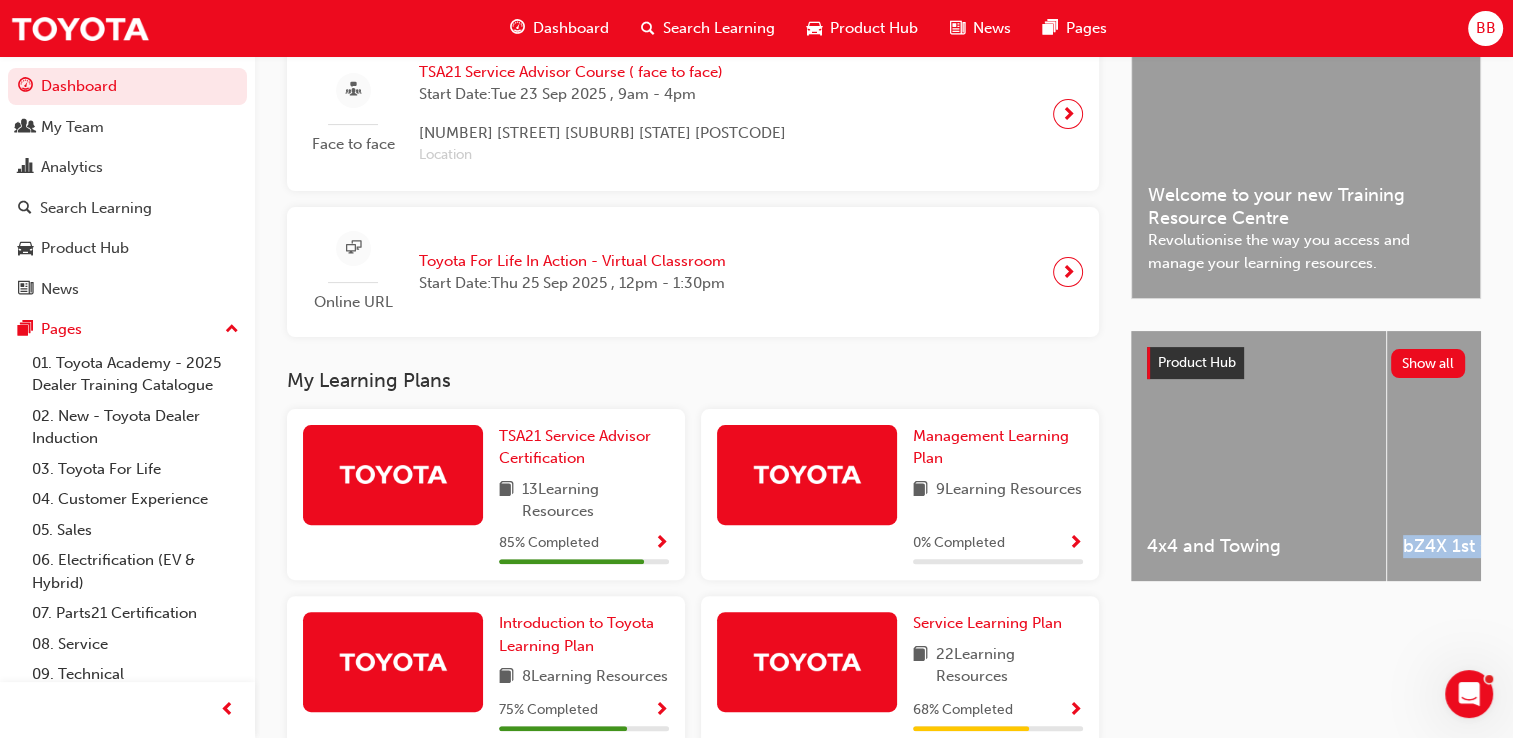 click on "Upcoming Sessions Face to face TSA21 Service Advisor Course ( face to face) Start Date: [DAY] [DATE] , [TIME] [NUMBER] [STREET] [SUBURB] [STATE] [POSTCODE] Location Online URL Toyota For Life In Action - Virtual Classroom Start Date: [DAY] [DATE] , [TIME] My Learning Plans TSA21 Service Advisor Certification 13 Learning Resources 85 % Completed Management Learning Plan 9 Learning Resources 0 % Completed Introduction to Toyota Learning Plan 8 Learning Resources 75 % Completed Service Learning Plan 22 Learning Resources 68 % Completed Latest News Show all Welcome to your new Training Resource Centre Revolutionise the way you access and manage your learning resources. Product Hub Show all 4x4 and Towing bZ4X 1st Generation C-HR 2nd Generation Camry 9th Generation Coaster 4th Generation Connected Services Corolla Cross Corolla Hatch 12th Generation Corolla Sedan 12th Generation Electrification Technology Fortuner 2nd Generation Facelift GR Supra GR Yaris 1st Generation GR86 Granvia LandCruiser 70" at bounding box center [884, 396] 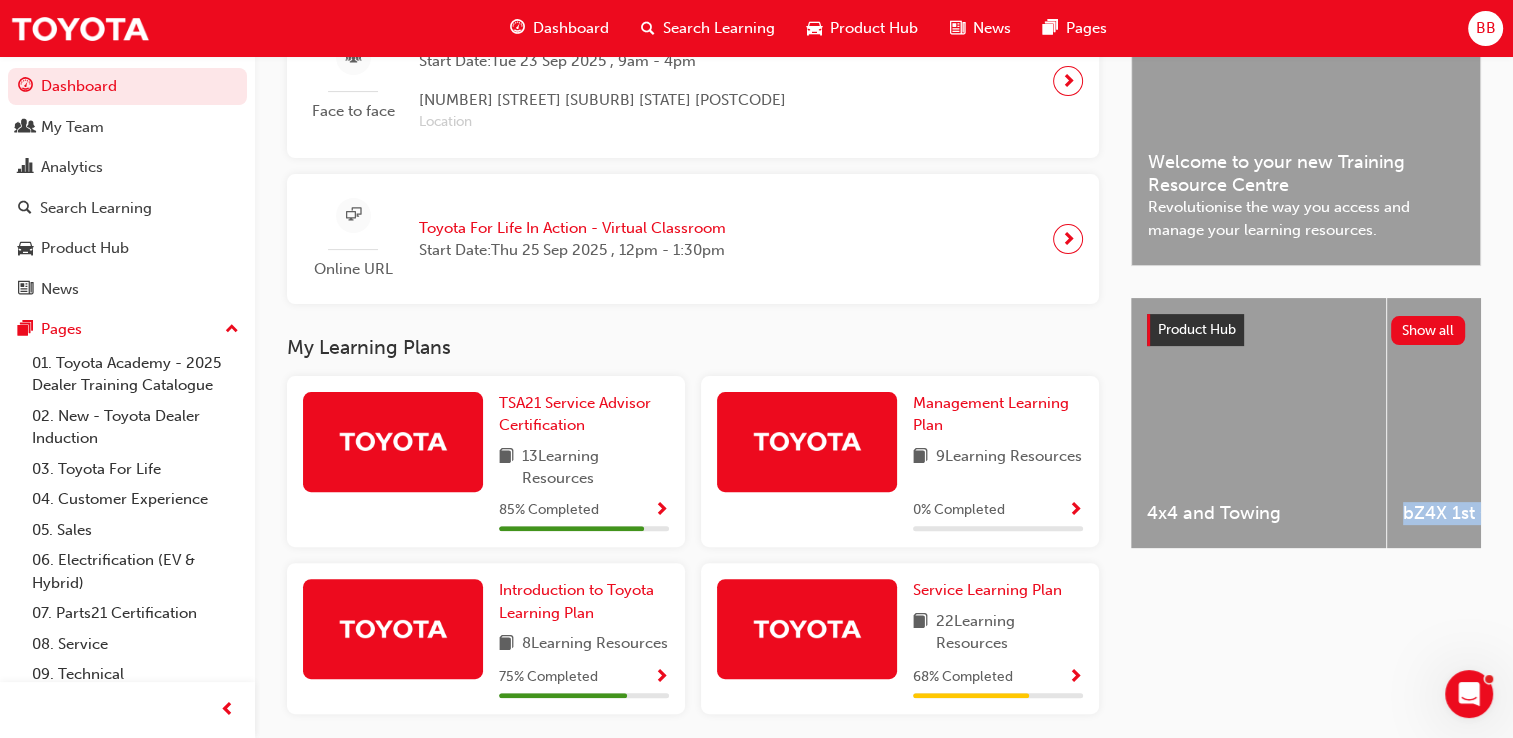 click on "Upcoming Sessions Face to face TSA21 Service Advisor Course ( face to face) Start Date: [DAY] [DATE] , [TIME] [NUMBER] [STREET] [SUBURB] [STATE] [POSTCODE] Location Online URL Toyota For Life In Action - Virtual Classroom Start Date: [DAY] [DATE] , [TIME] My Learning Plans TSA21 Service Advisor Certification 13 Learning Resources 85 % Completed Management Learning Plan 9 Learning Resources 0 % Completed Introduction to Toyota Learning Plan 8 Learning Resources 75 % Completed Service Learning Plan 22 Learning Resources 68 % Completed Latest News Show all Welcome to your new Training Resource Centre Revolutionise the way you access and manage your learning resources. Product Hub Show all 4x4 and Towing bZ4X 1st Generation C-HR 2nd Generation Camry 9th Generation Coaster 4th Generation Connected Services Corolla Cross Corolla Hatch 12th Generation Corolla Sedan 12th Generation Electrification Technology Fortuner 2nd Generation Facelift GR Supra GR Yaris 1st Generation GR86 Granvia LandCruiser 70" at bounding box center [884, 363] 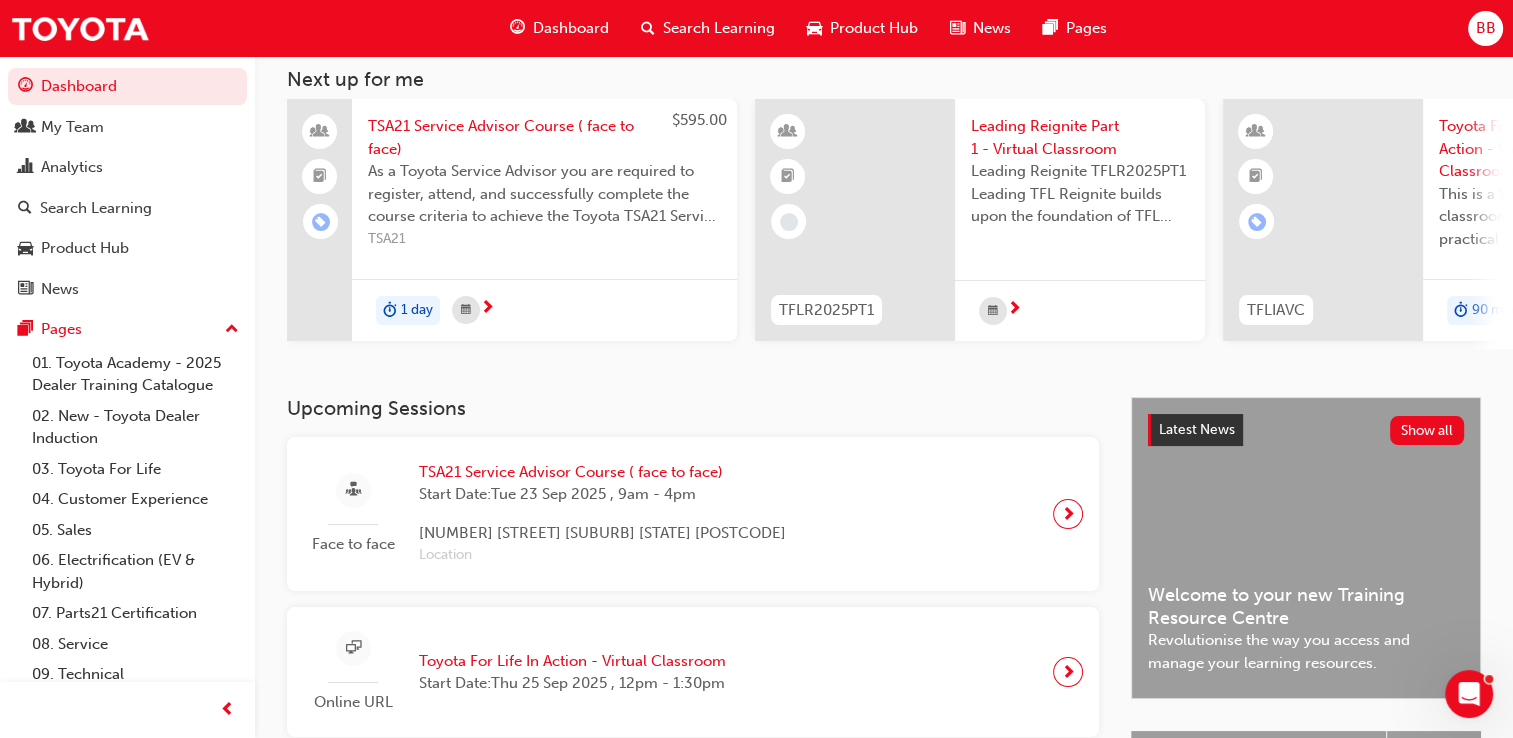 scroll, scrollTop: 0, scrollLeft: 0, axis: both 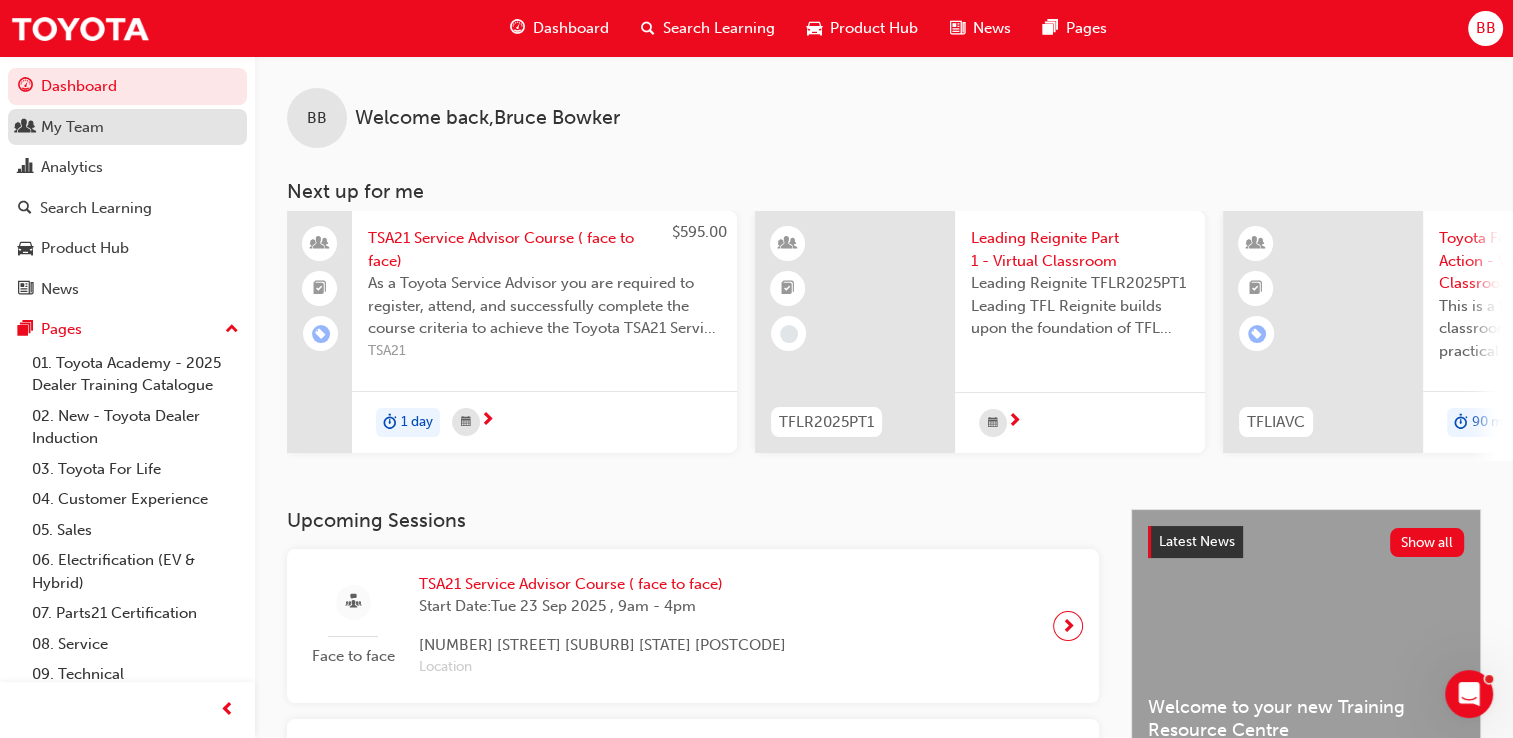 click on "My Team" at bounding box center [72, 127] 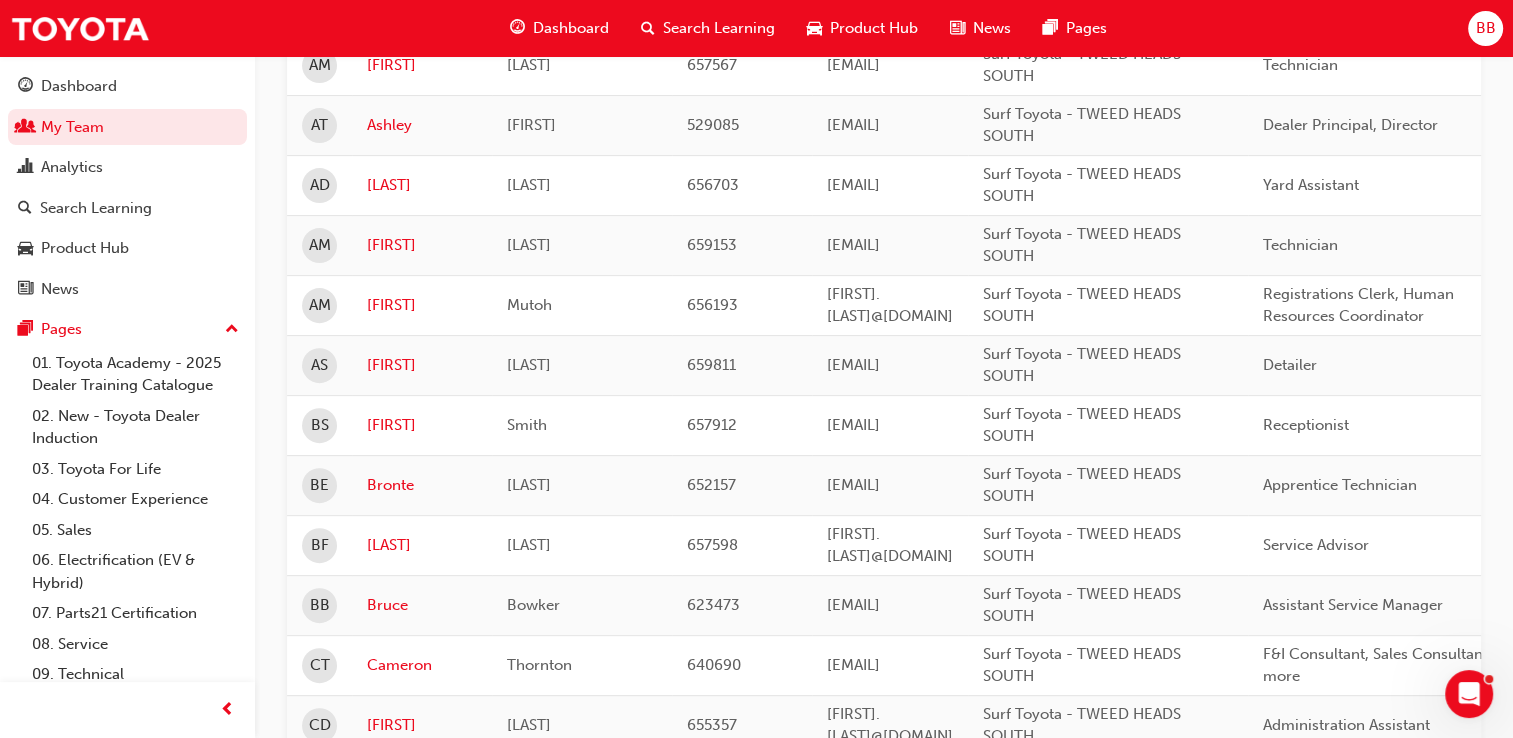 scroll, scrollTop: 666, scrollLeft: 0, axis: vertical 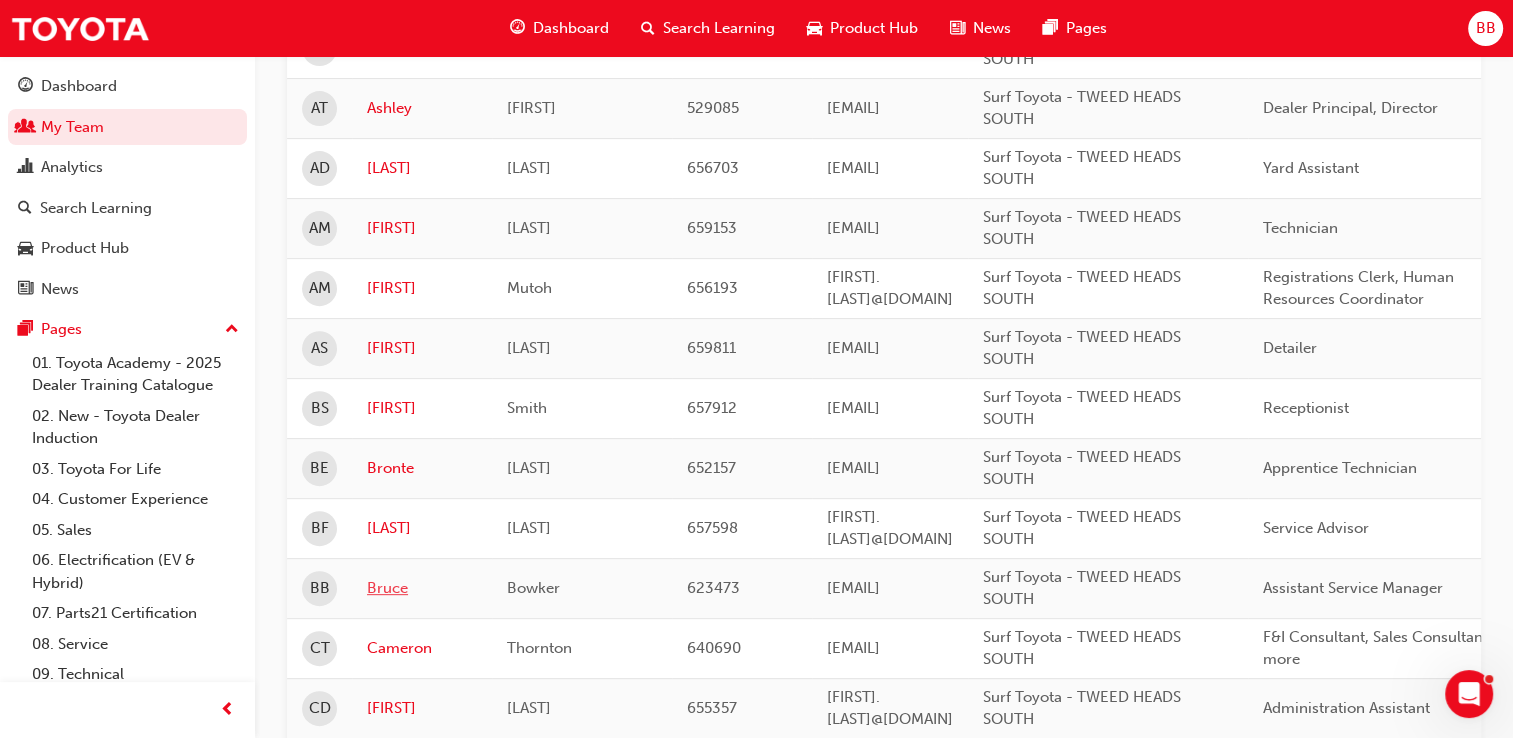 click on "Bruce" at bounding box center (422, 588) 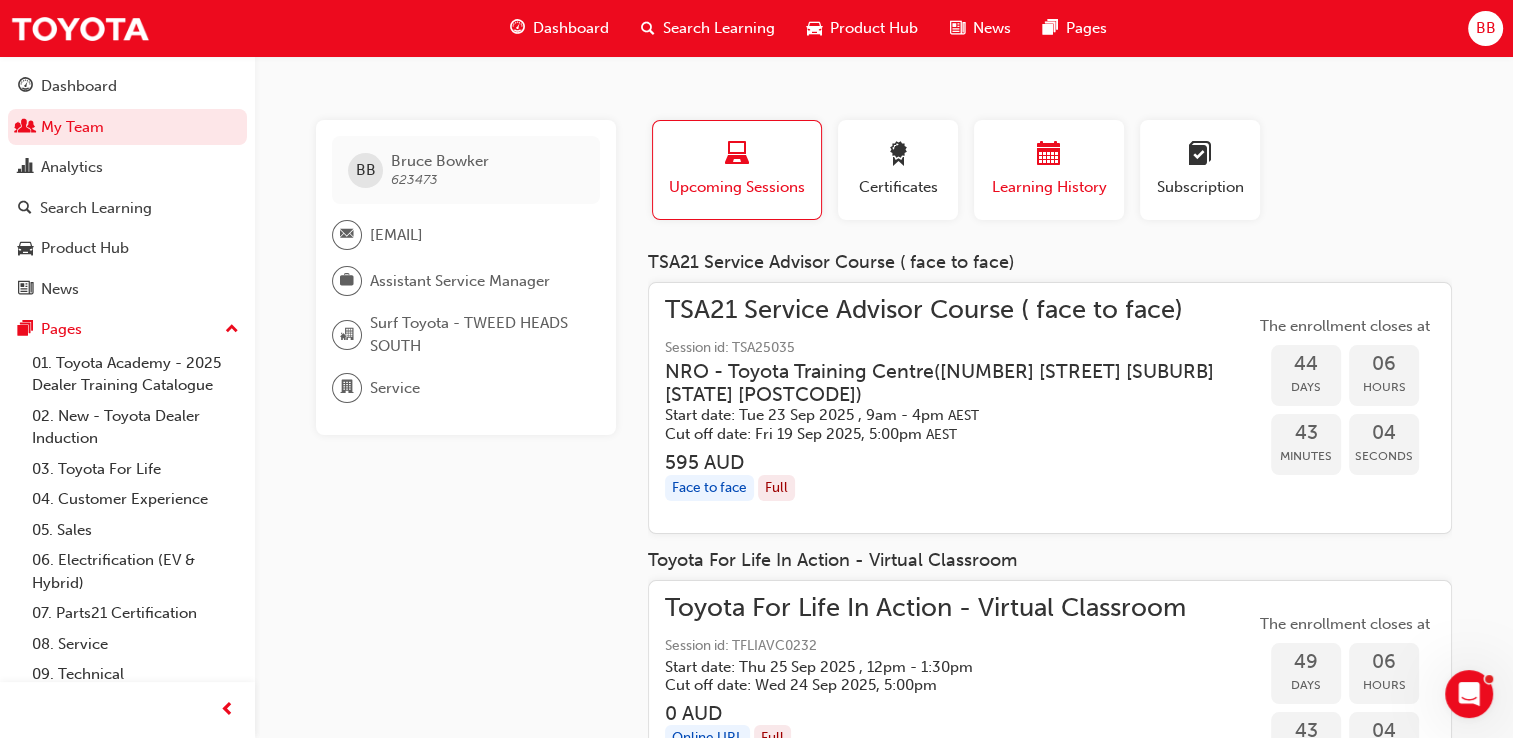 click at bounding box center [1049, 155] 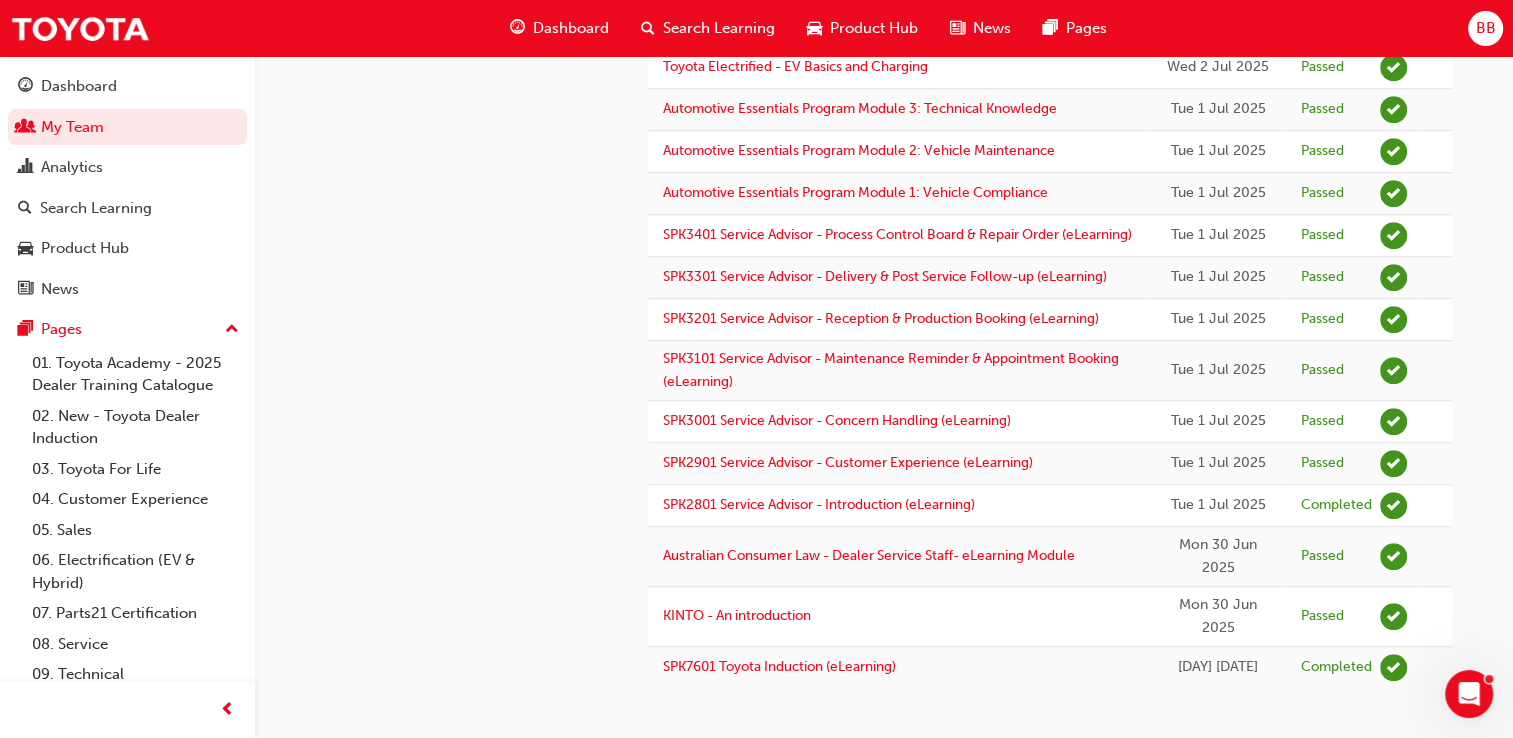 scroll, scrollTop: 1289, scrollLeft: 0, axis: vertical 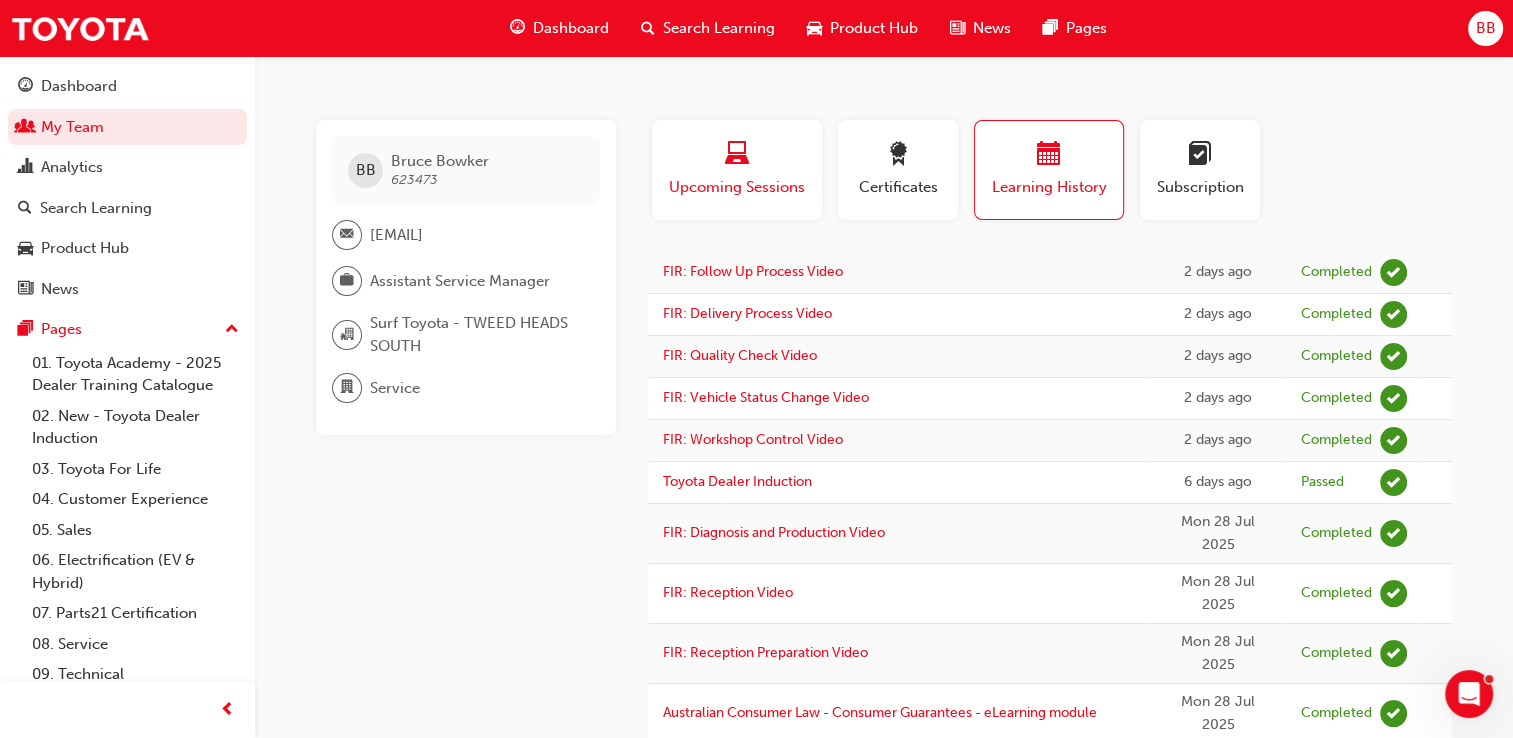 click on "Upcoming Sessions" at bounding box center [737, 187] 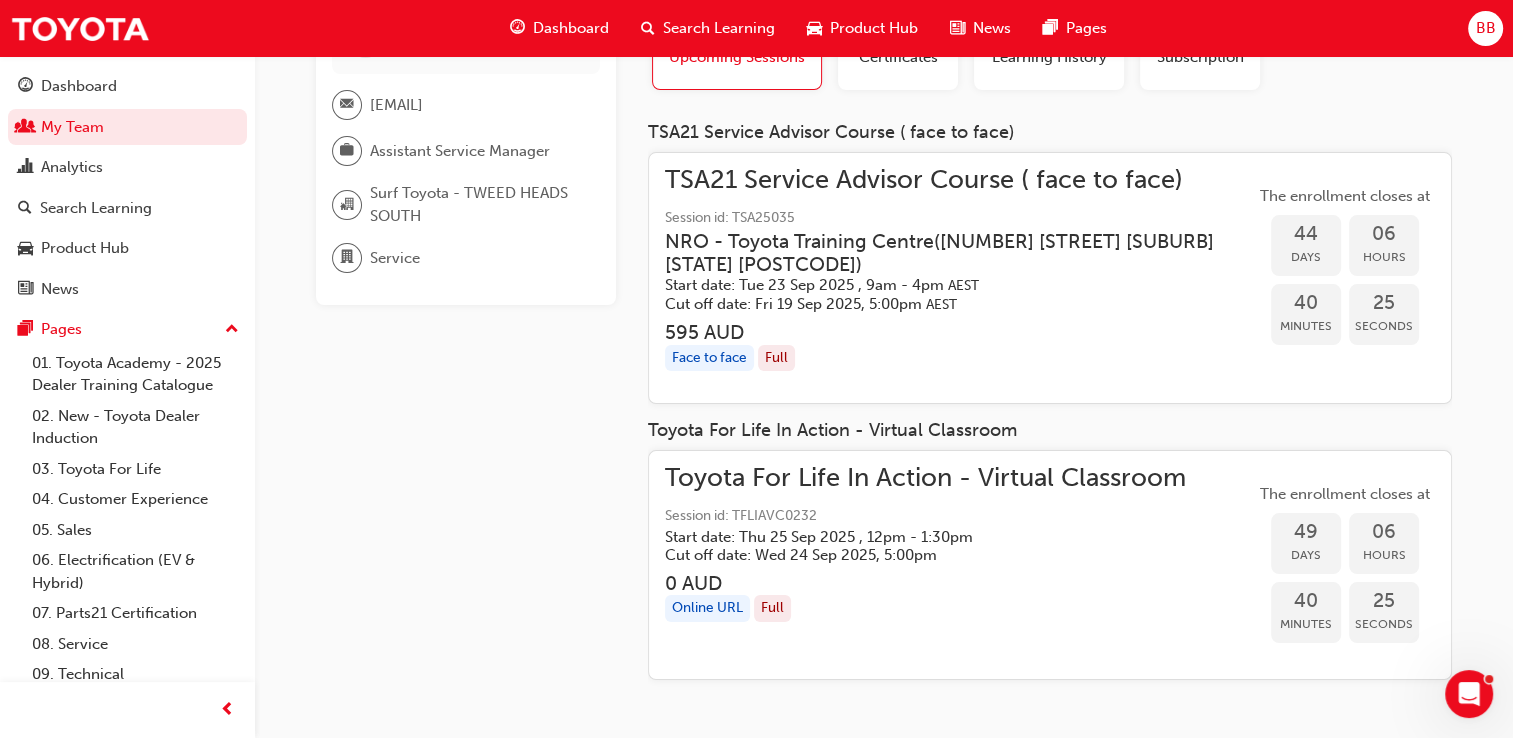 scroll, scrollTop: 136, scrollLeft: 0, axis: vertical 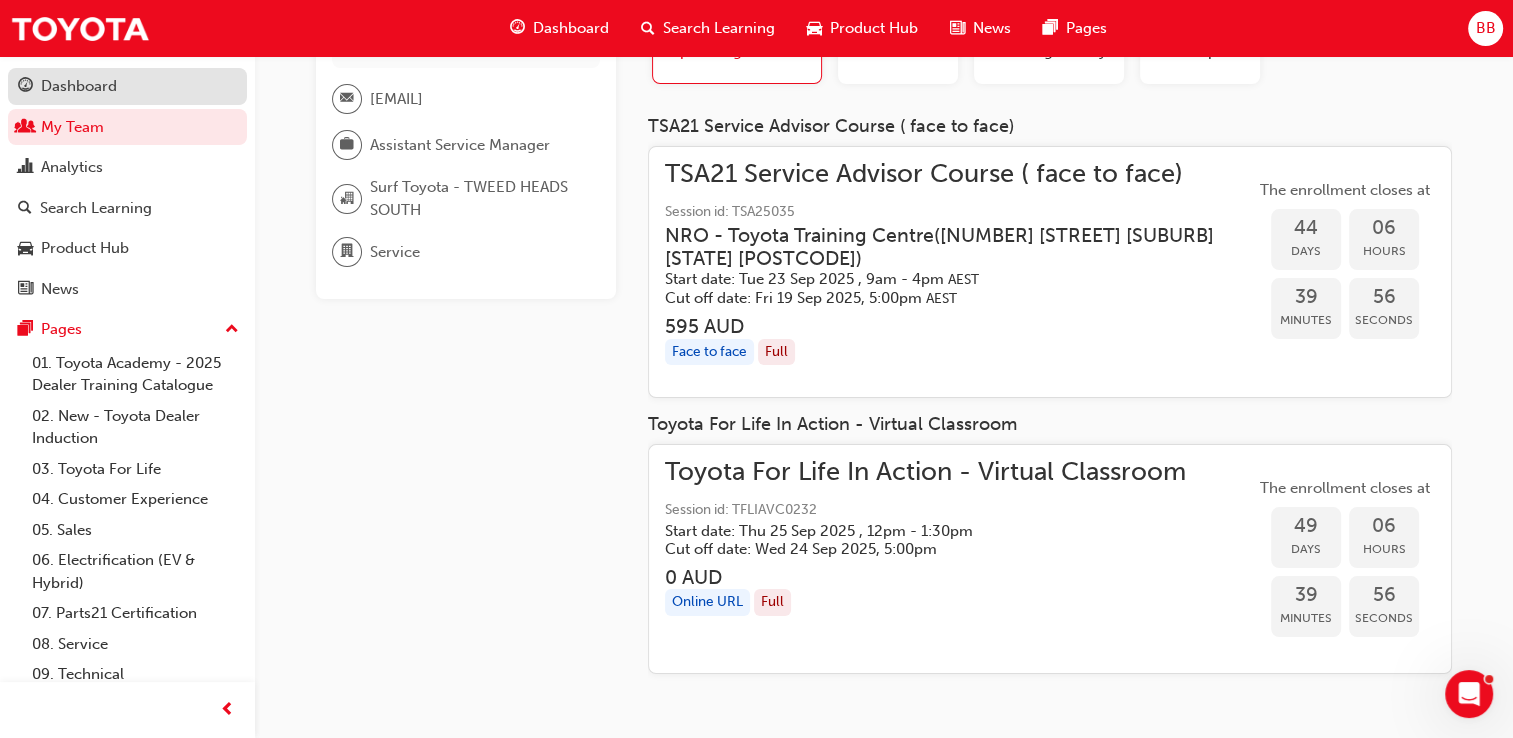 click on "Dashboard" at bounding box center (79, 86) 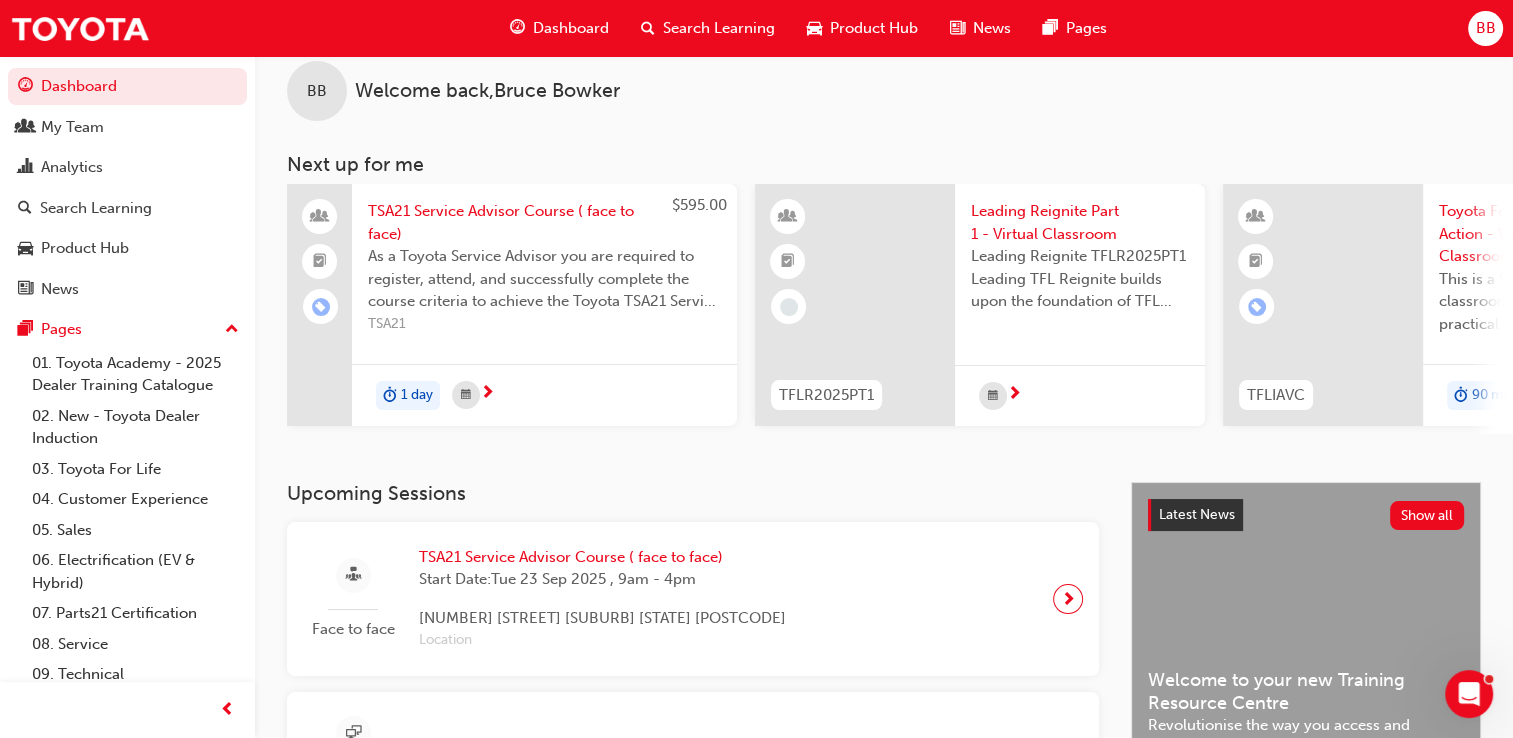 scroll, scrollTop: 136, scrollLeft: 0, axis: vertical 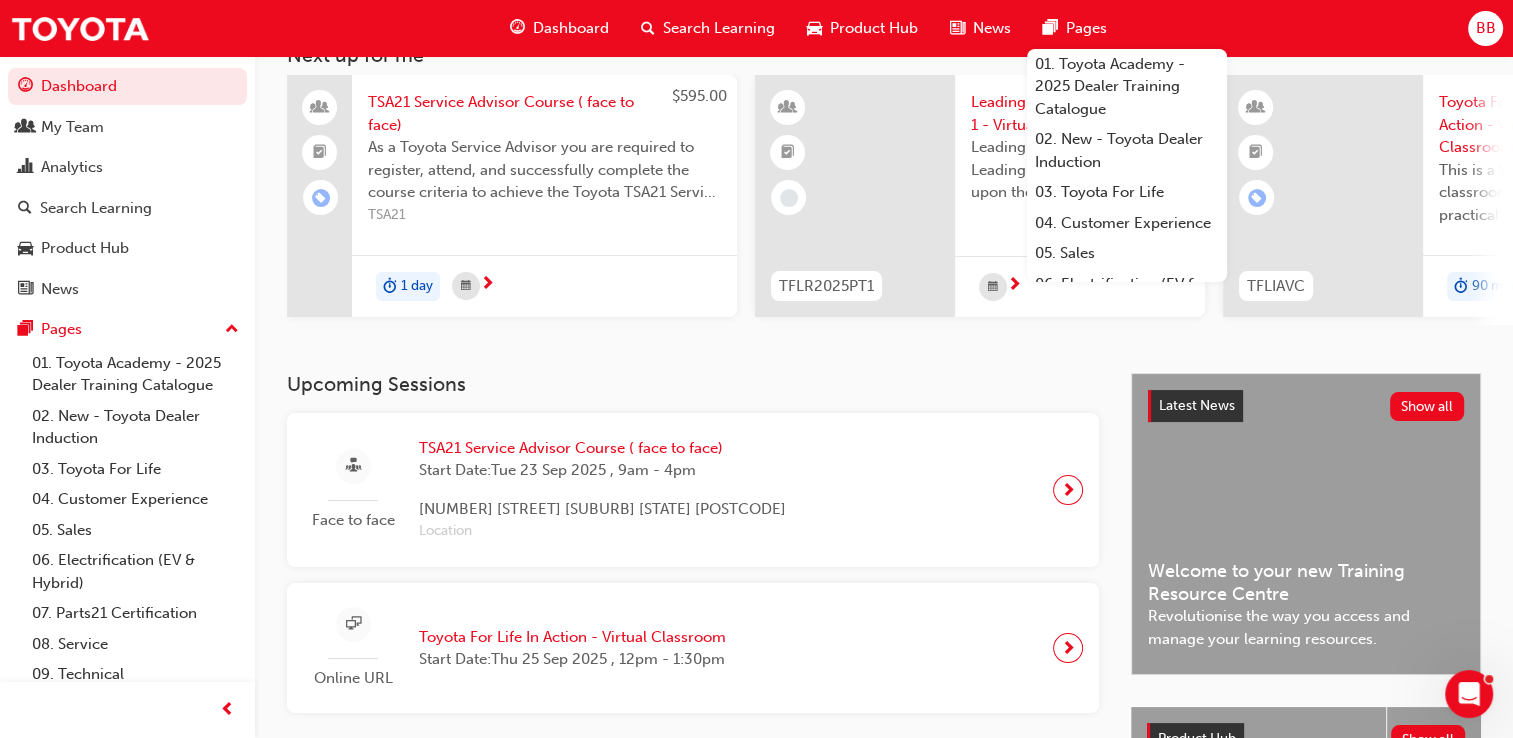 click on "BB" at bounding box center [1485, 28] 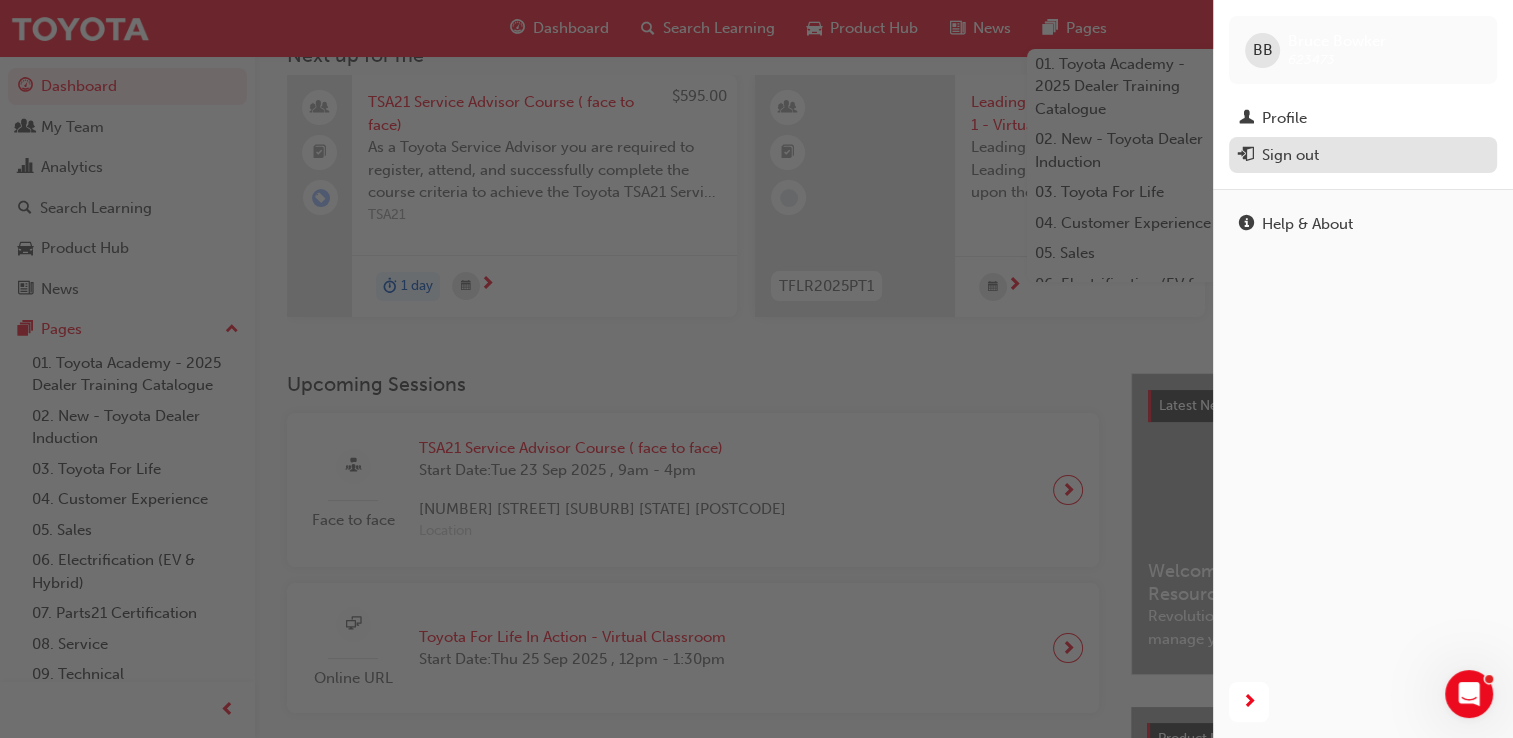 click on "Sign out" at bounding box center [1290, 155] 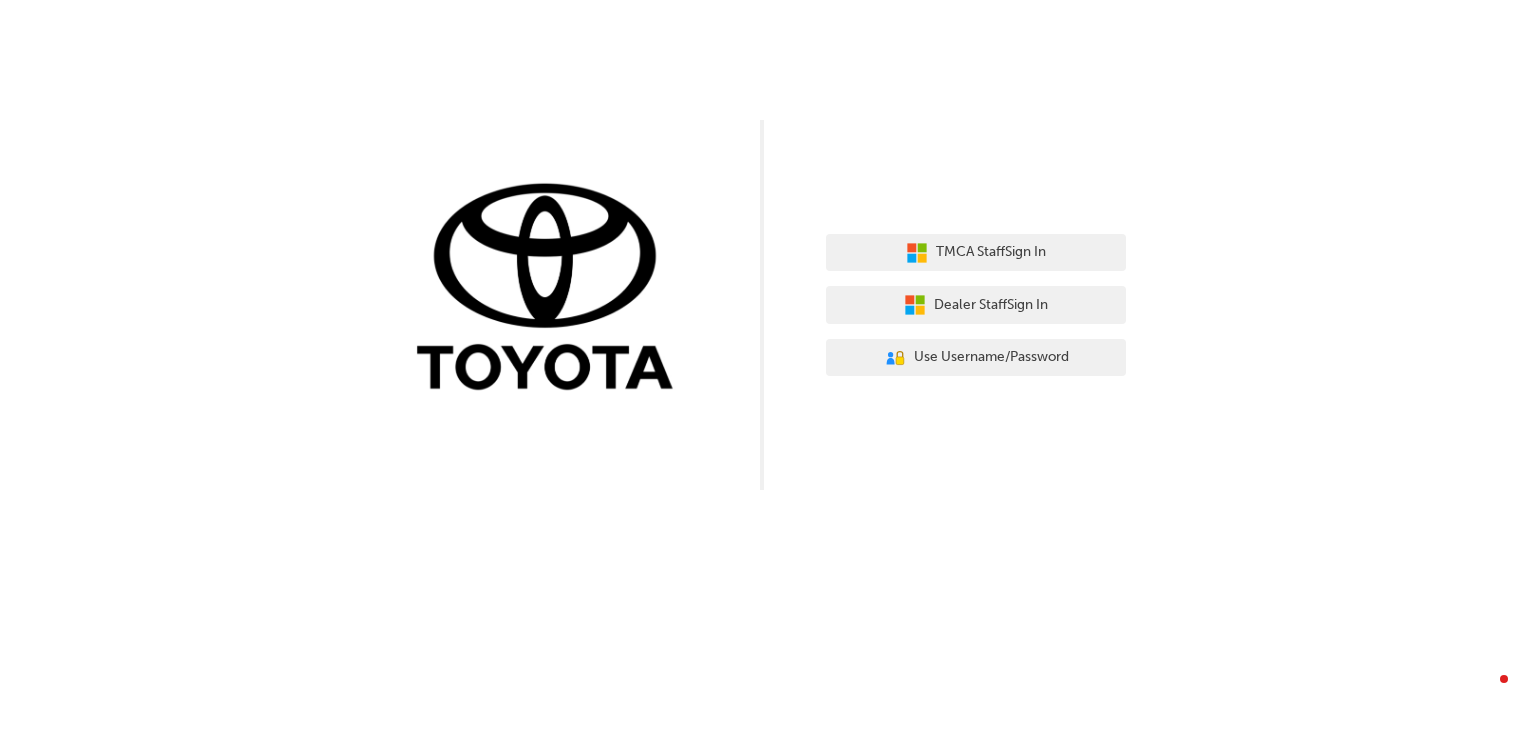 scroll, scrollTop: 0, scrollLeft: 0, axis: both 